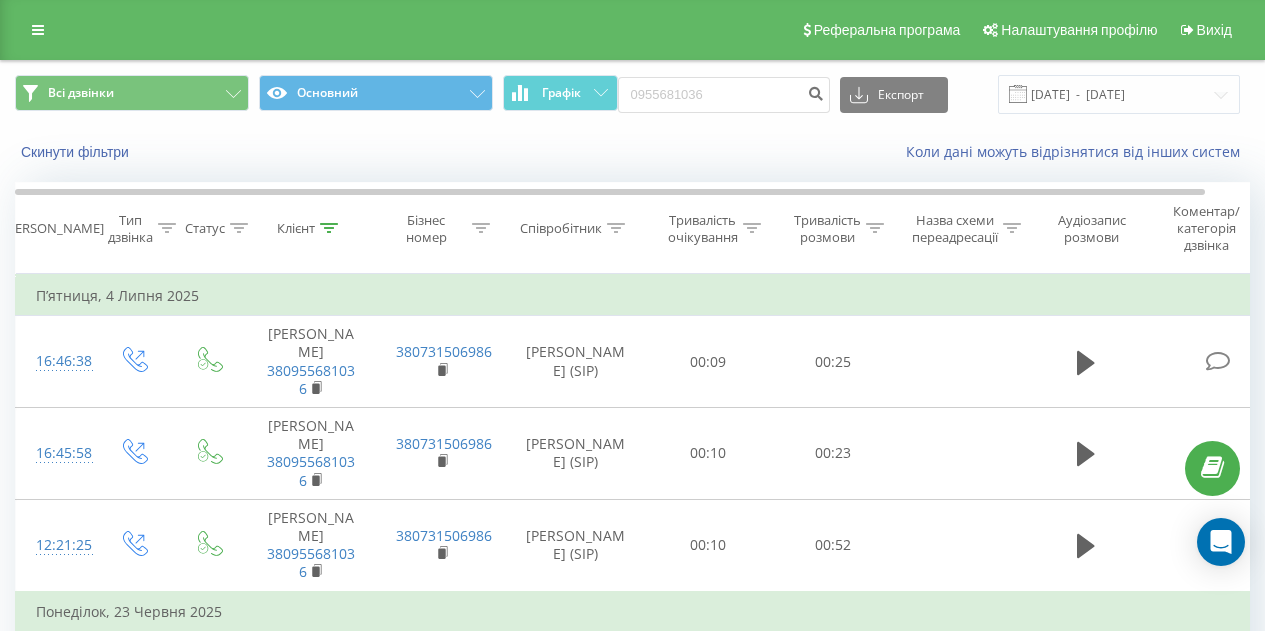 scroll, scrollTop: 0, scrollLeft: 0, axis: both 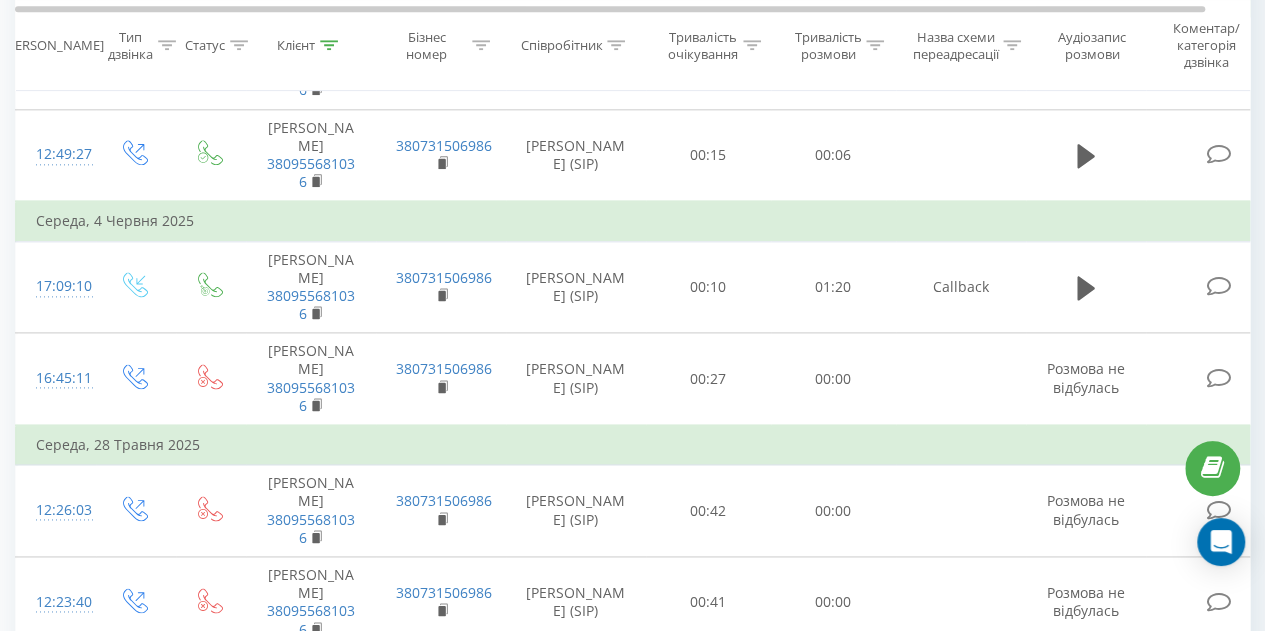 click 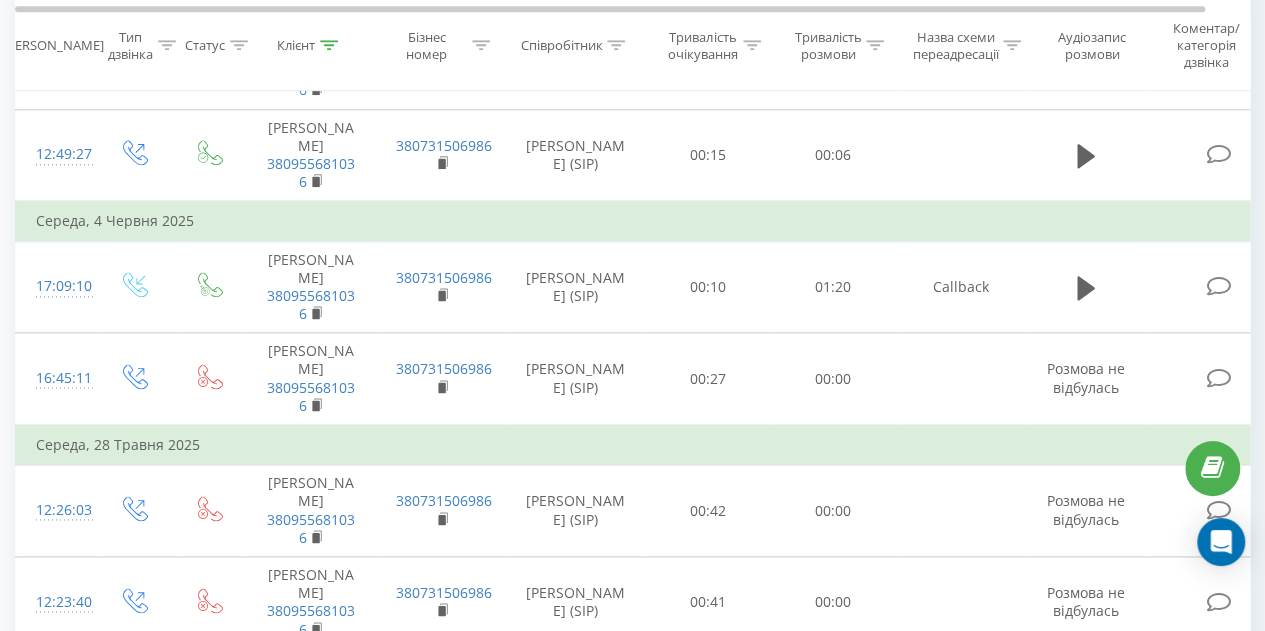click 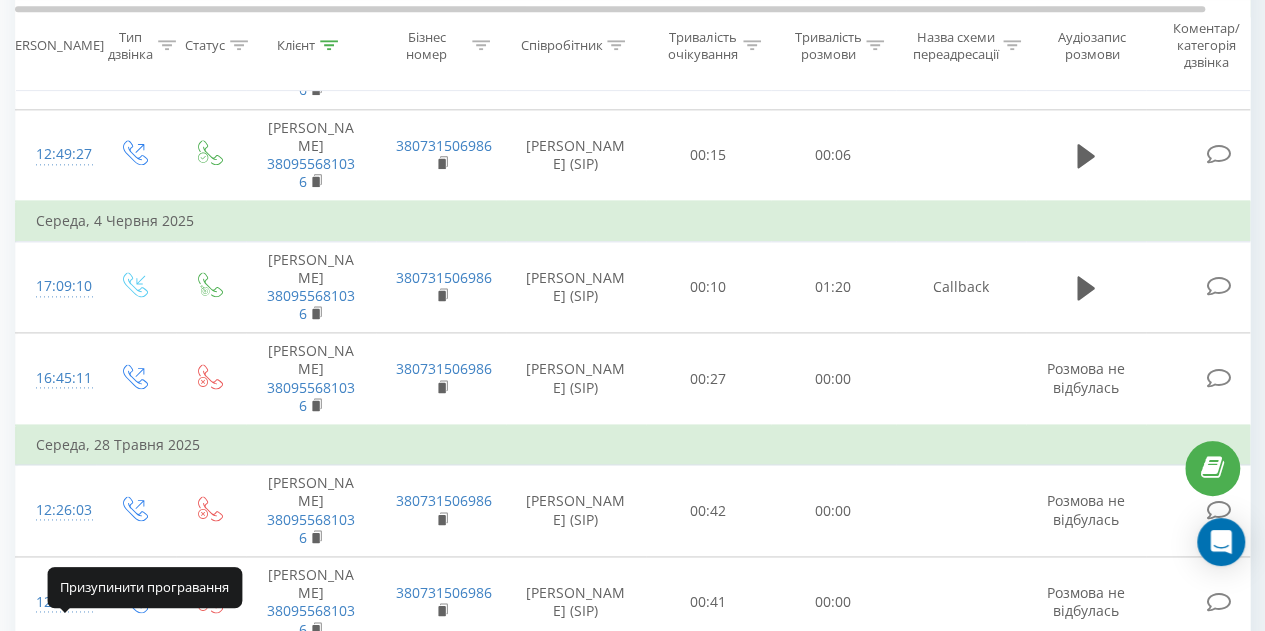 click 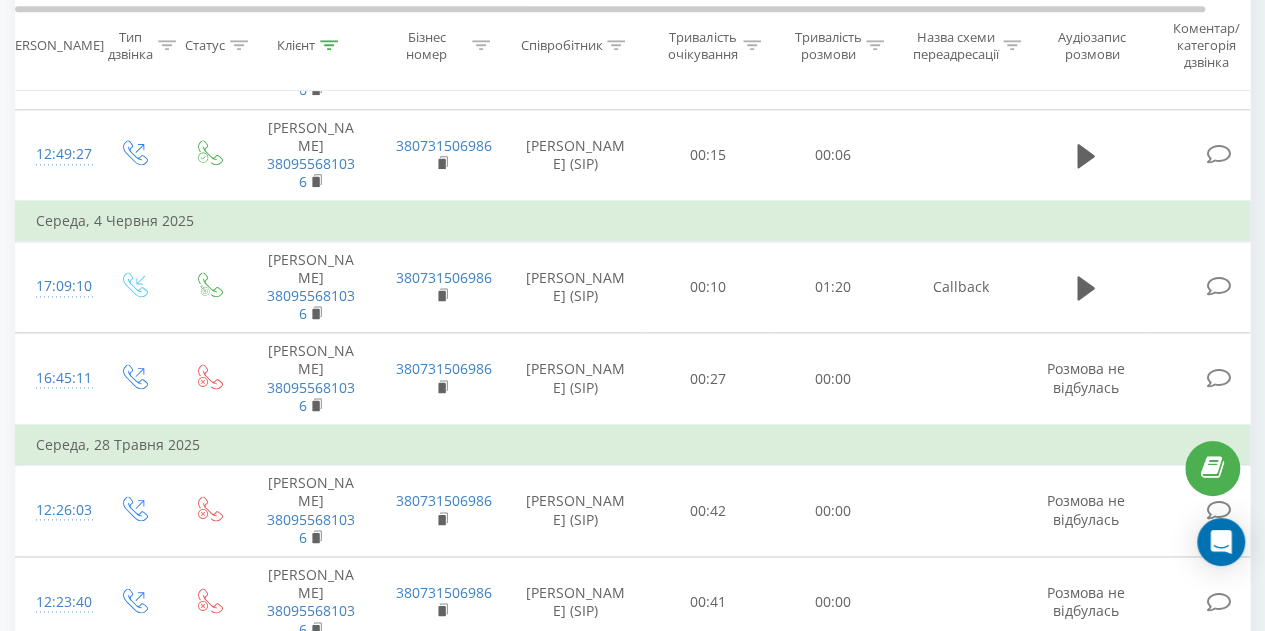 click 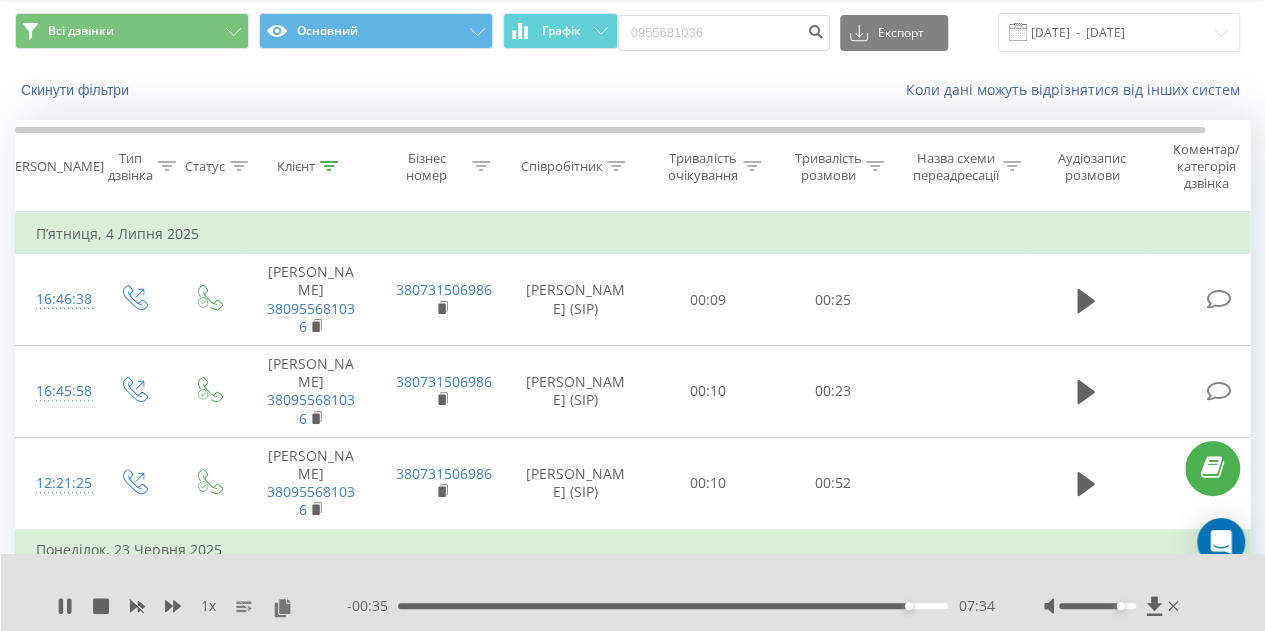 scroll, scrollTop: 0, scrollLeft: 0, axis: both 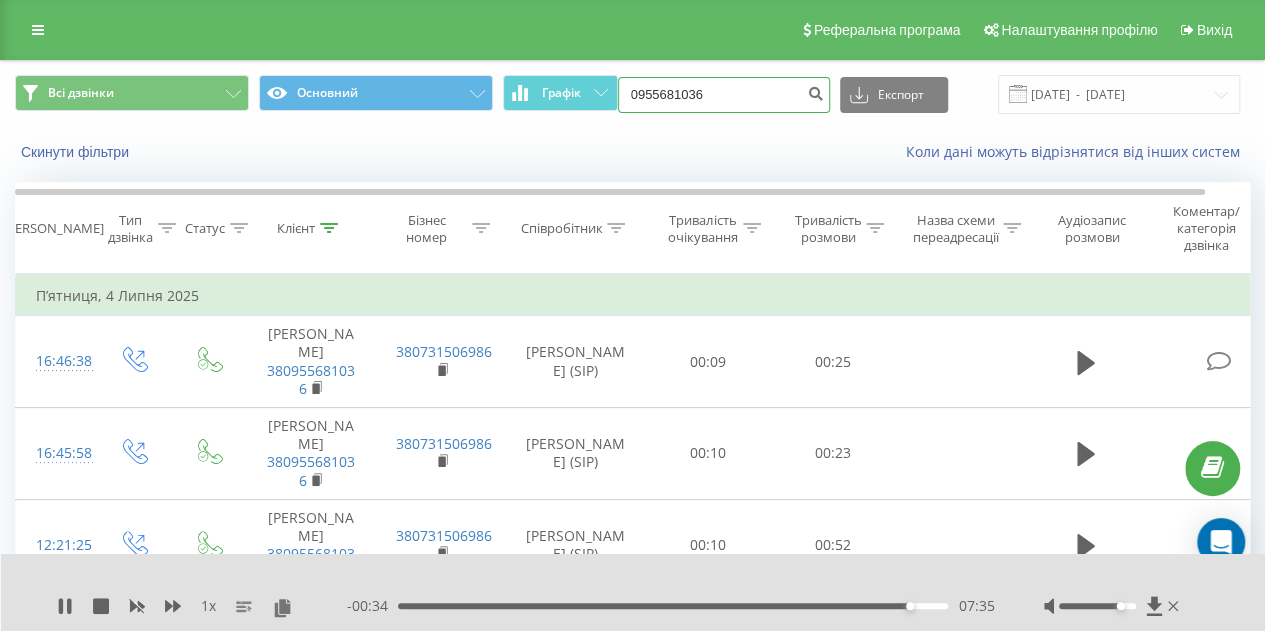 click on "0955681036" at bounding box center (724, 95) 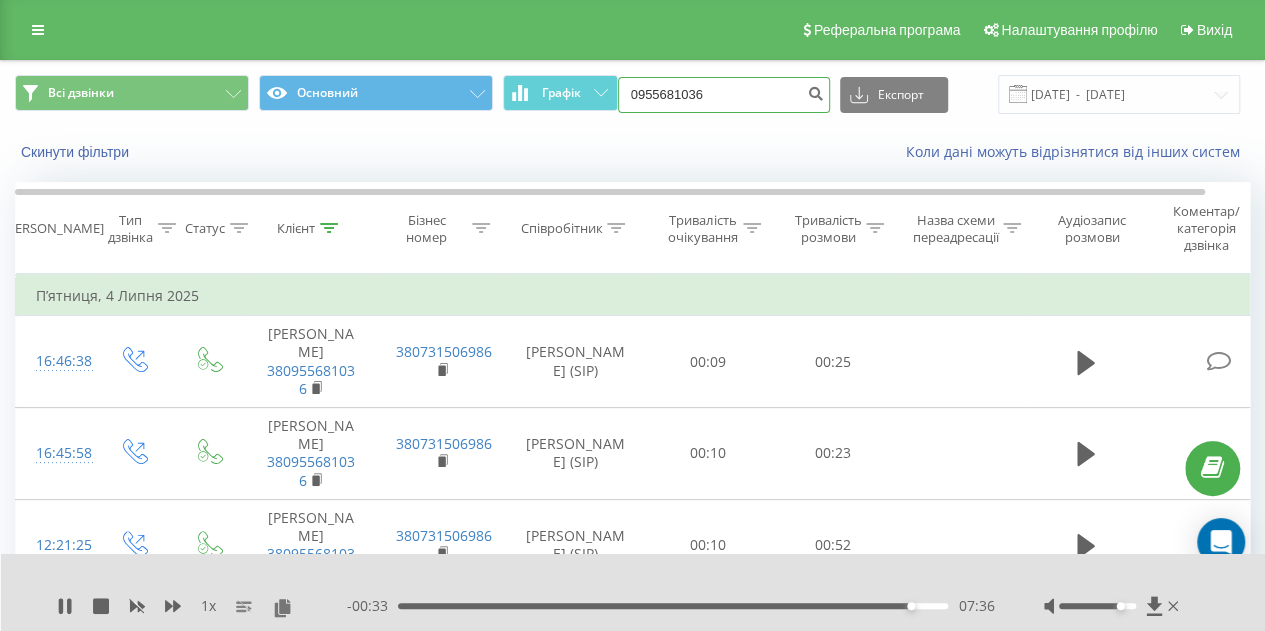 paste on "7465087" 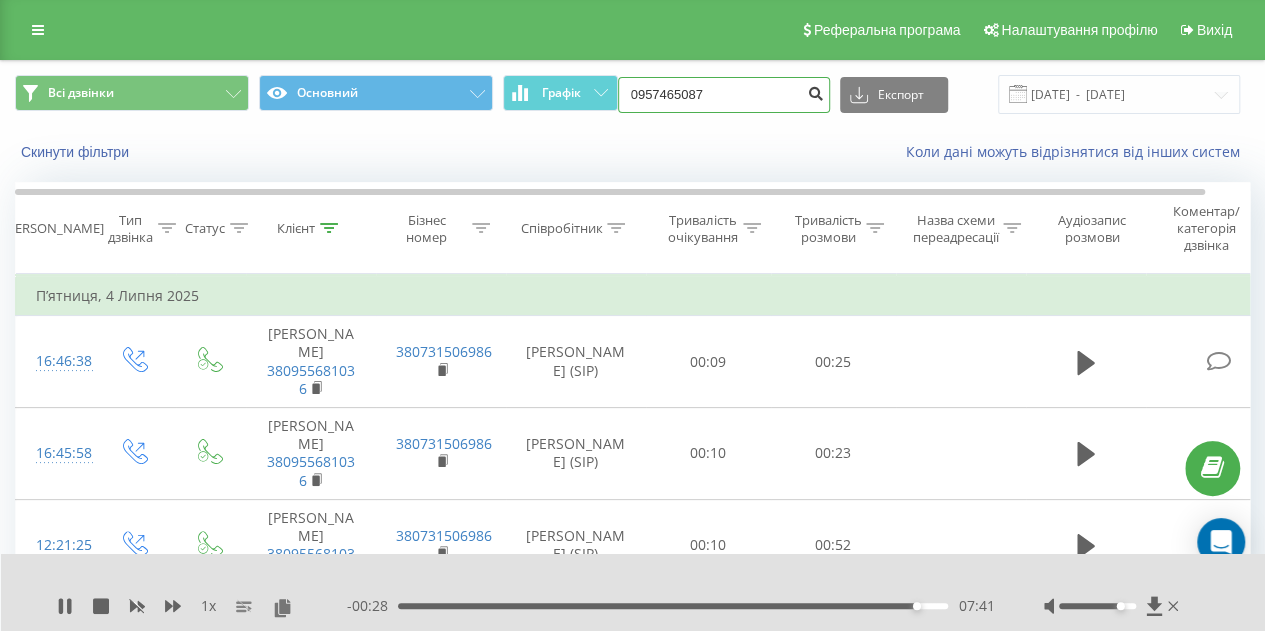 type on "0957465087" 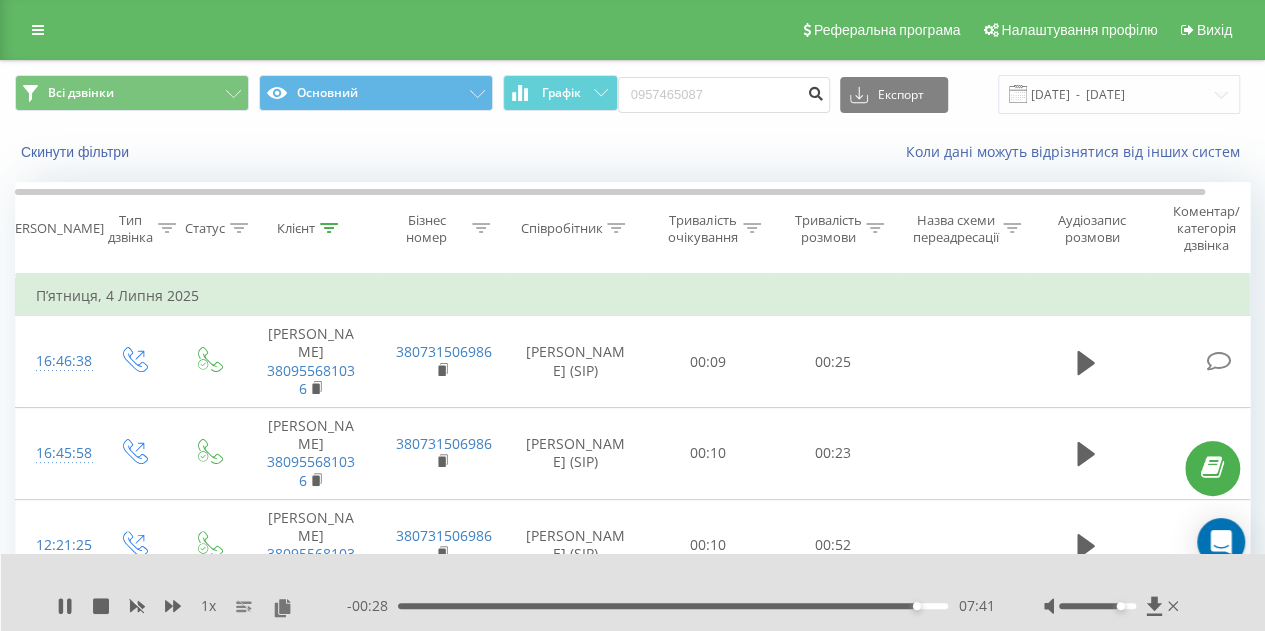 click at bounding box center (816, 91) 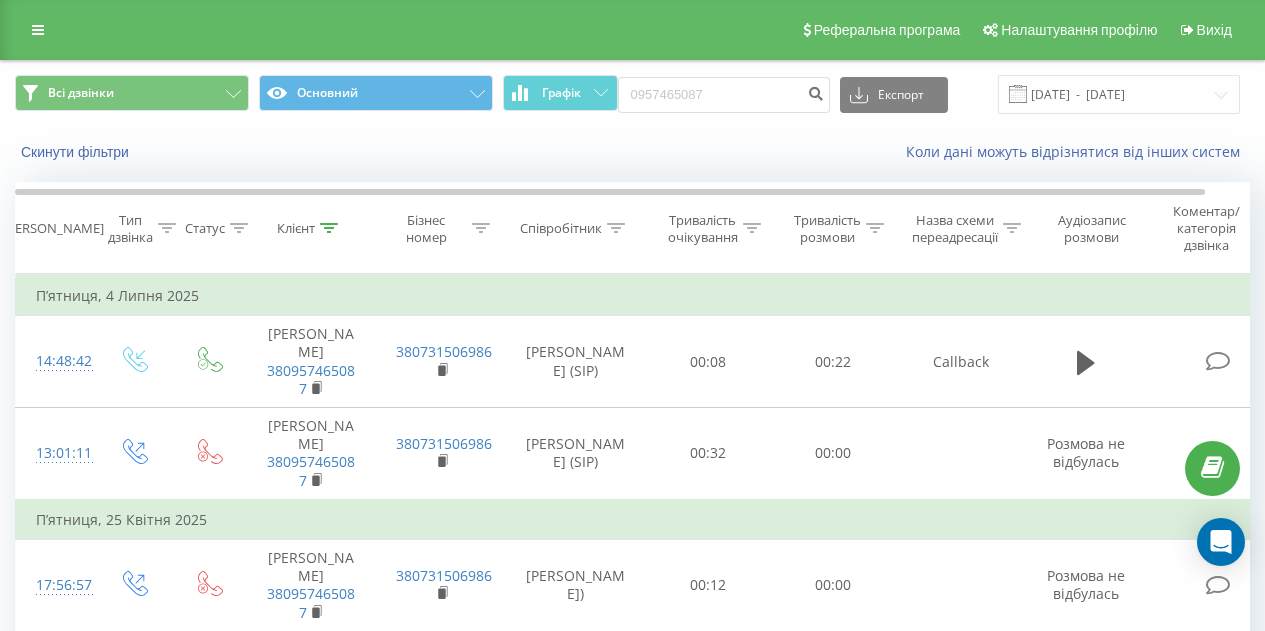 scroll, scrollTop: 0, scrollLeft: 0, axis: both 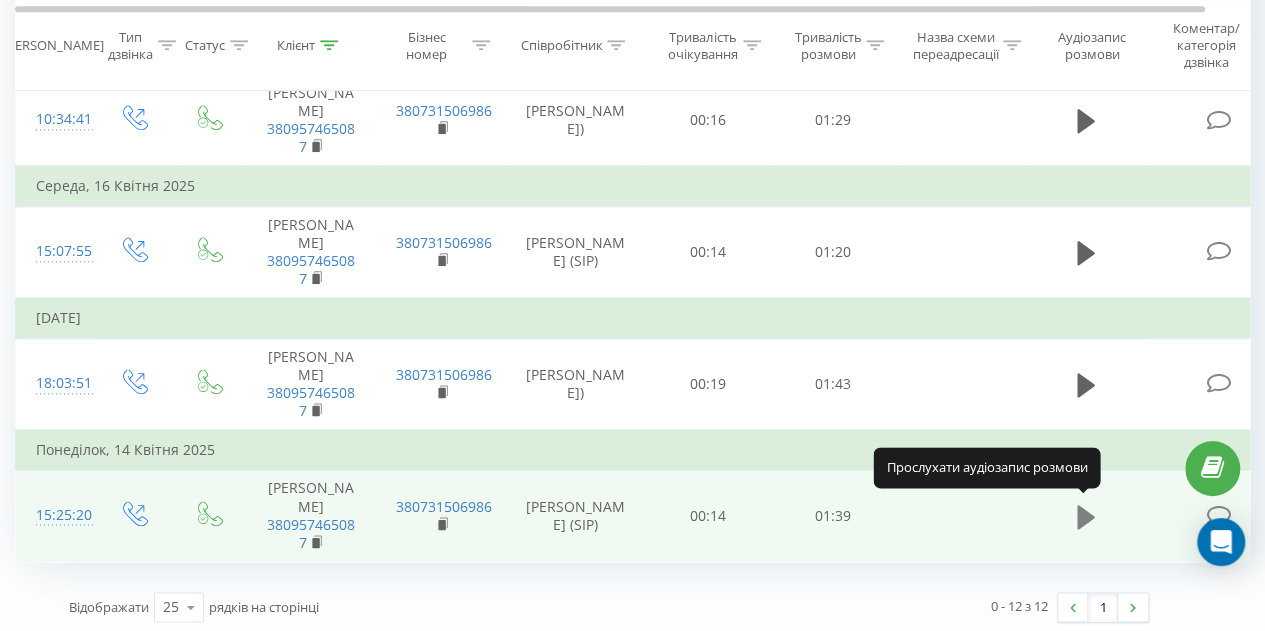 click 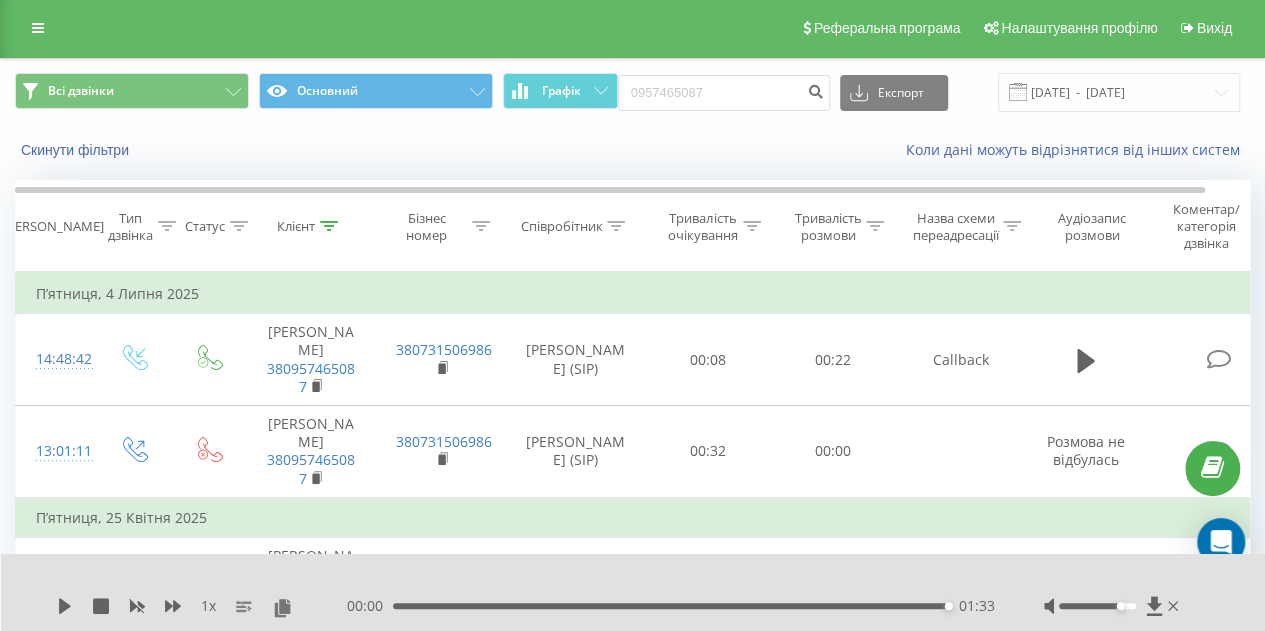 scroll, scrollTop: 0, scrollLeft: 0, axis: both 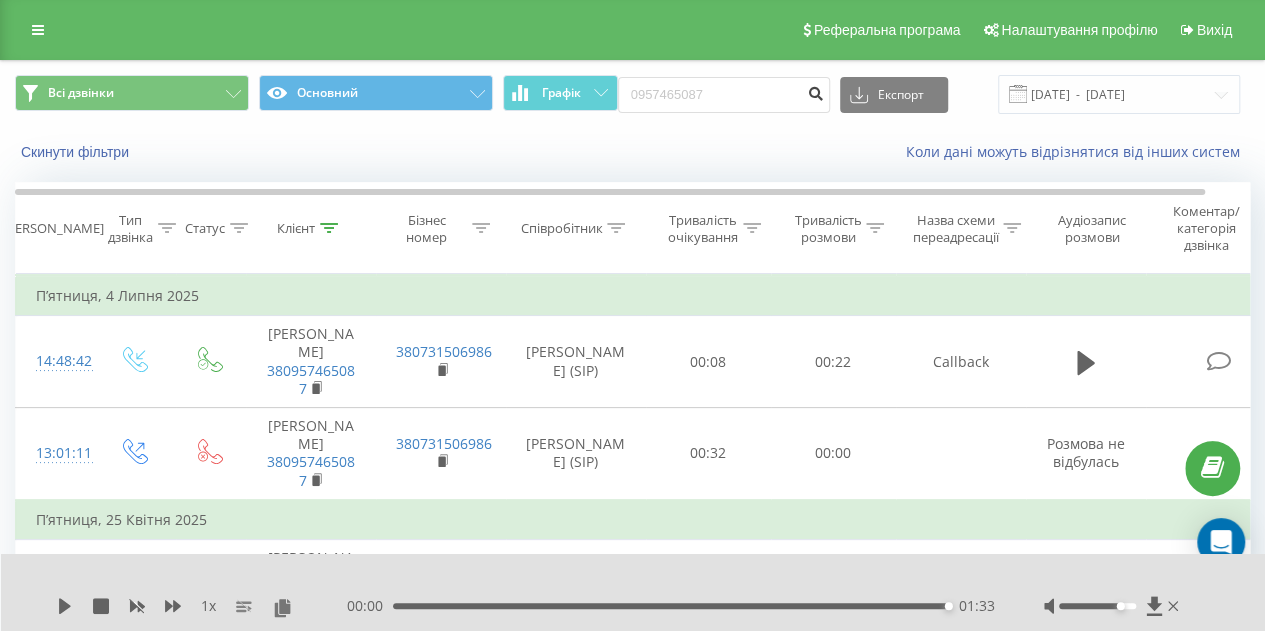 click at bounding box center [816, 91] 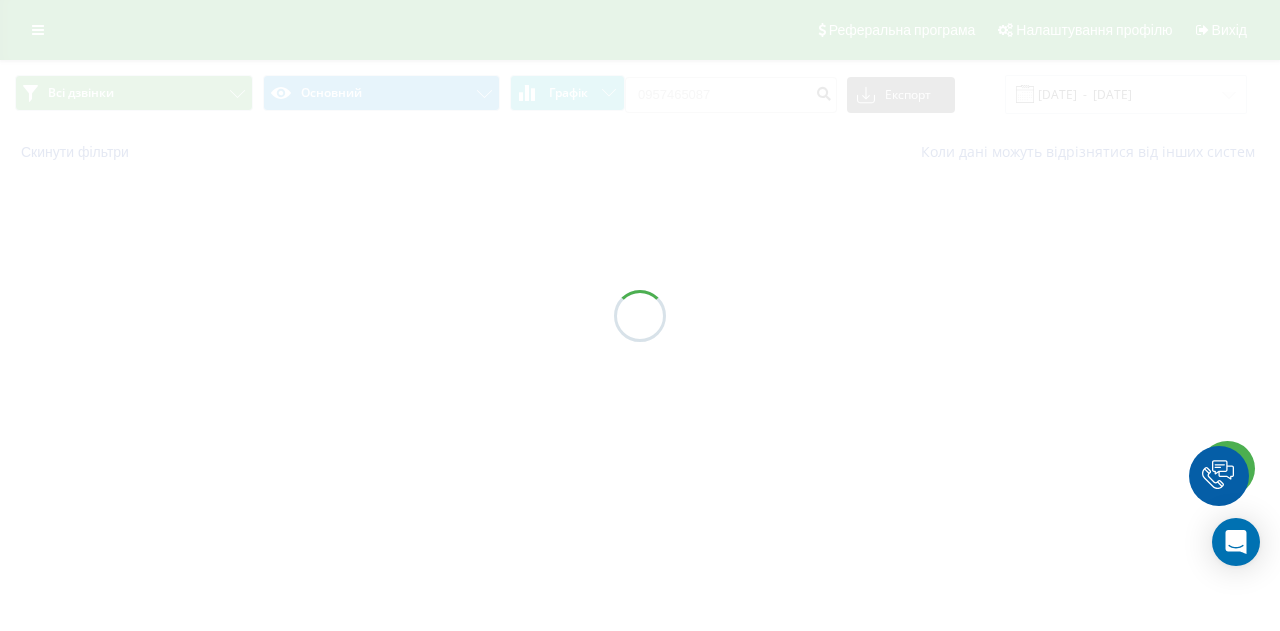 scroll, scrollTop: 0, scrollLeft: 0, axis: both 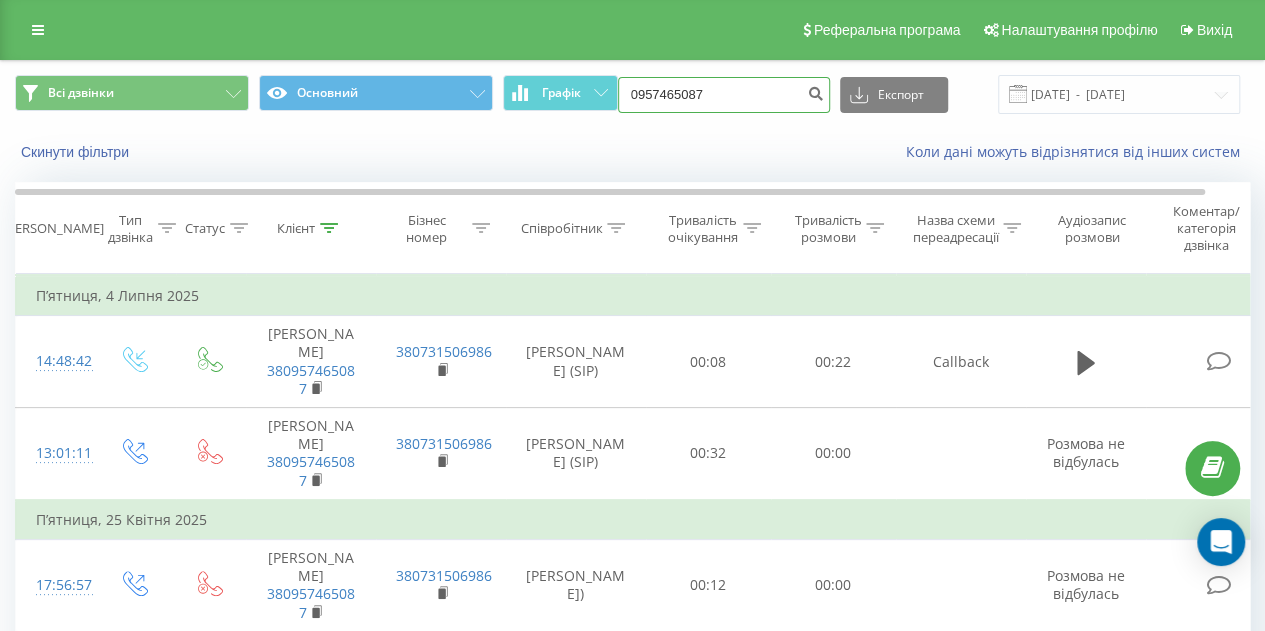 click on "0957465087" at bounding box center (724, 95) 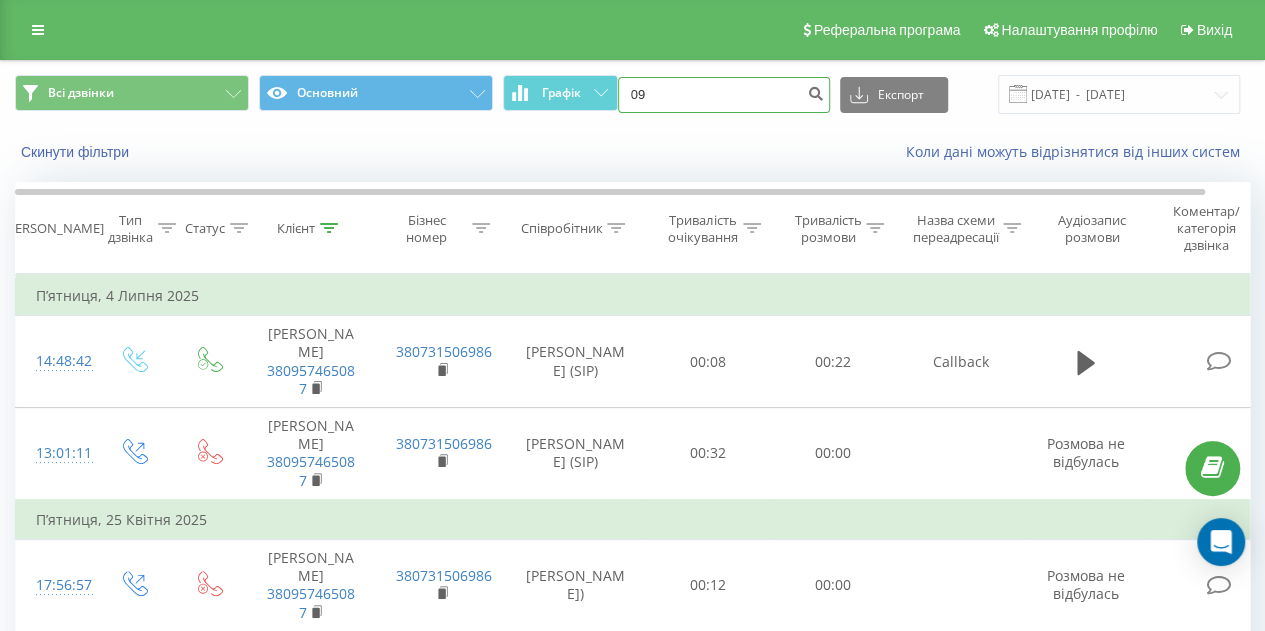 type on "0" 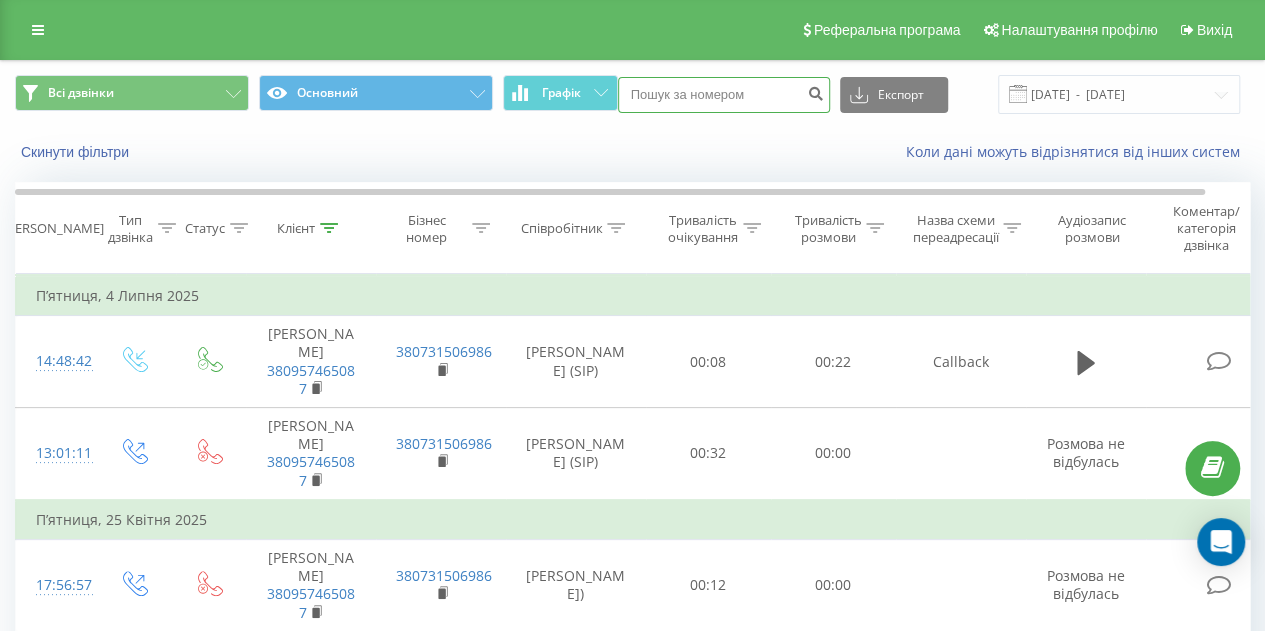 paste on "0504226812" 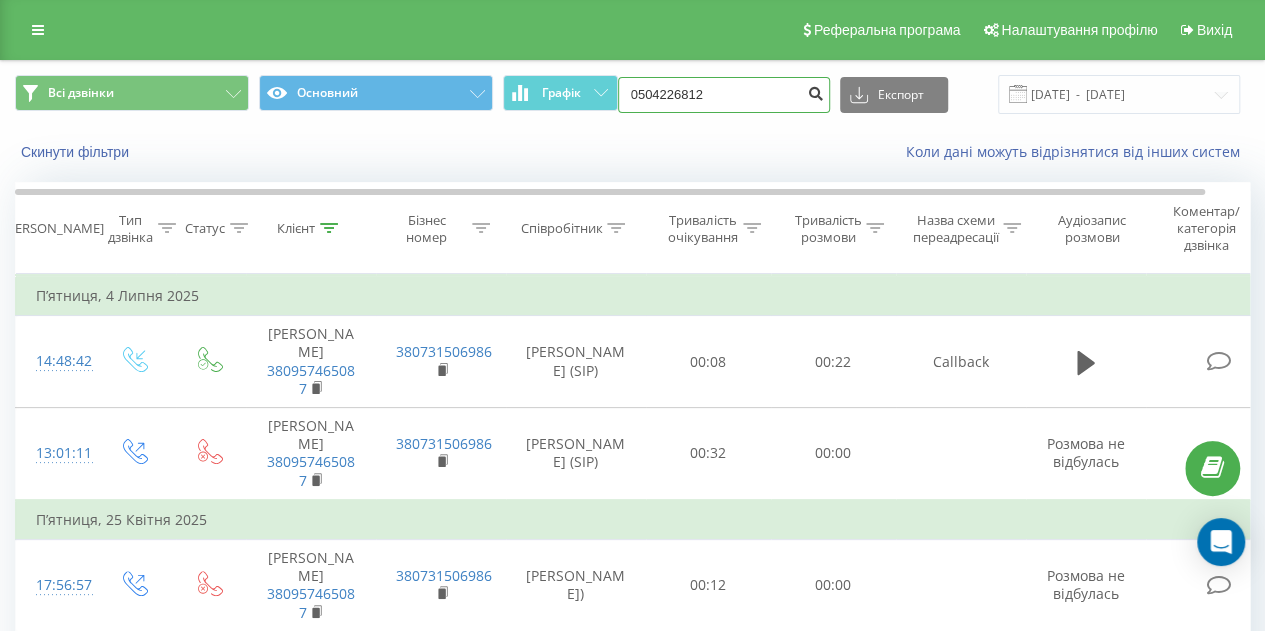 type on "0504226812" 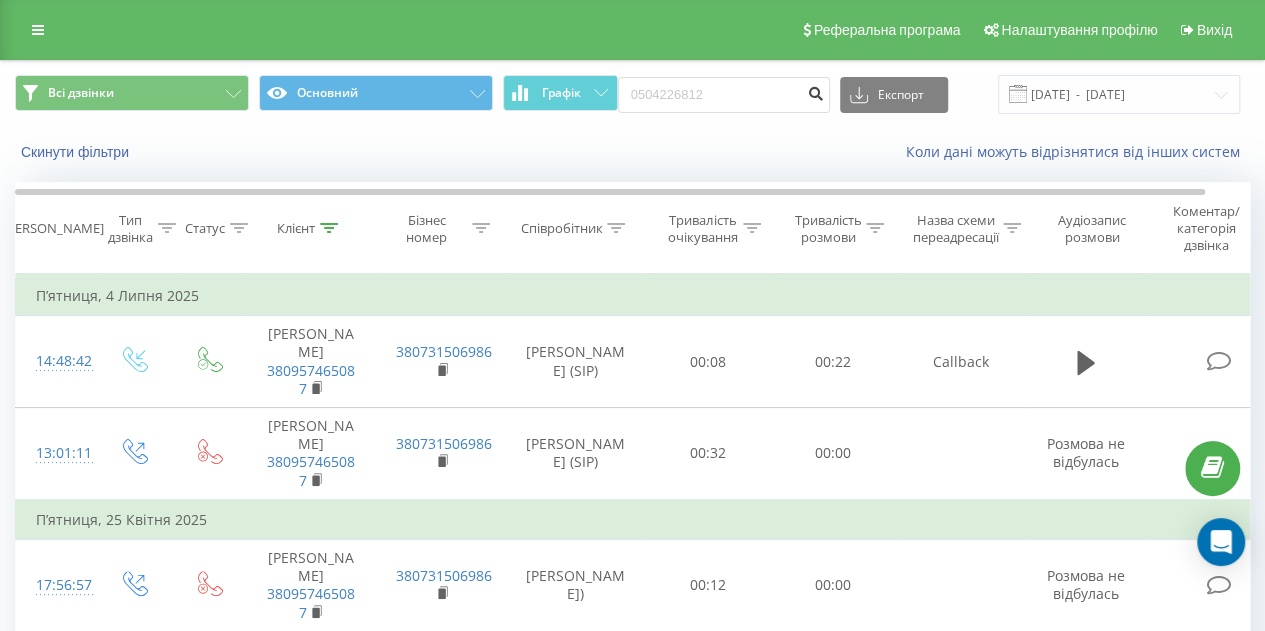 click at bounding box center (816, 91) 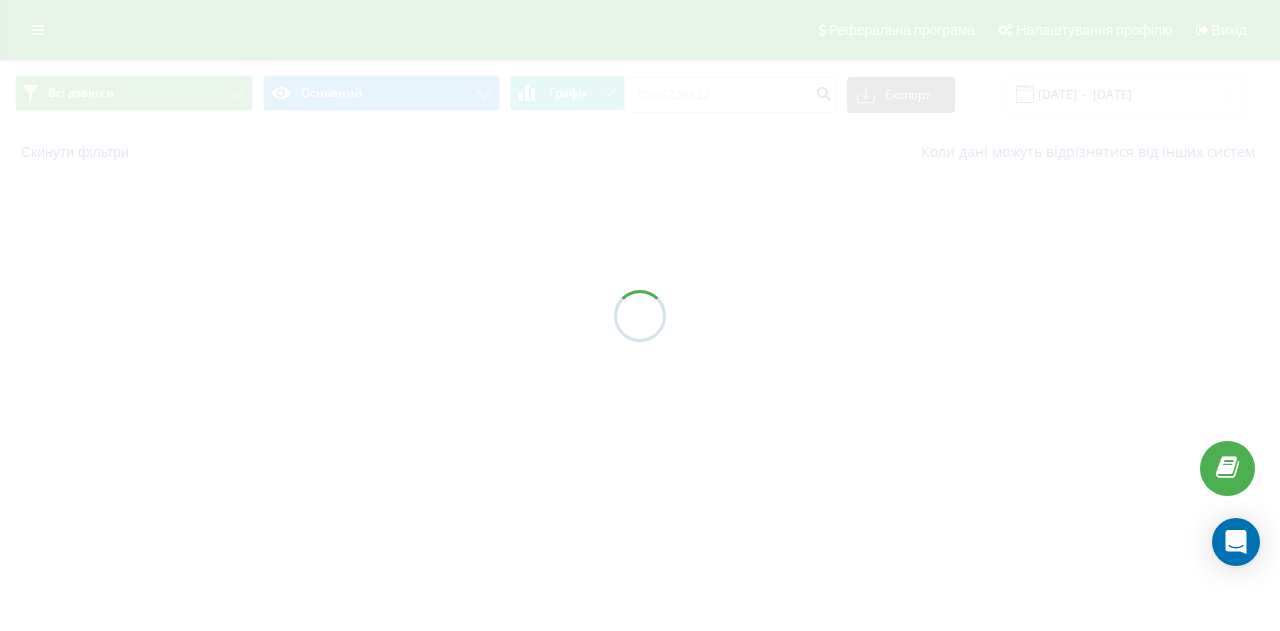 scroll, scrollTop: 0, scrollLeft: 0, axis: both 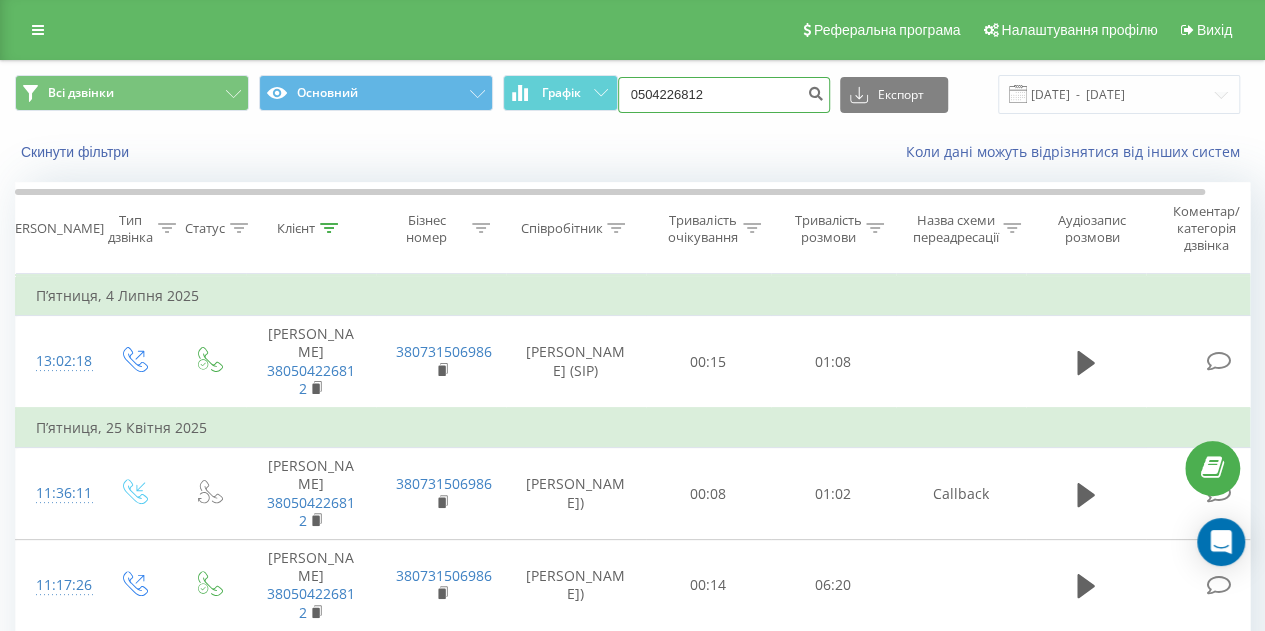 click on "0504226812" at bounding box center [724, 95] 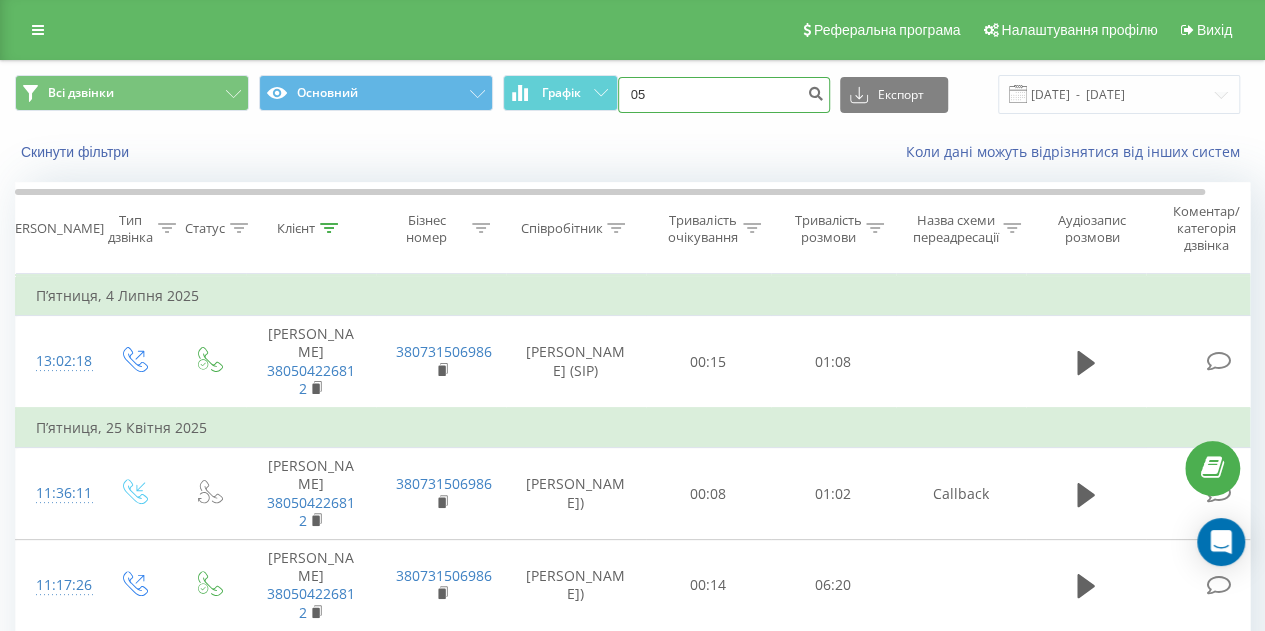 type on "0" 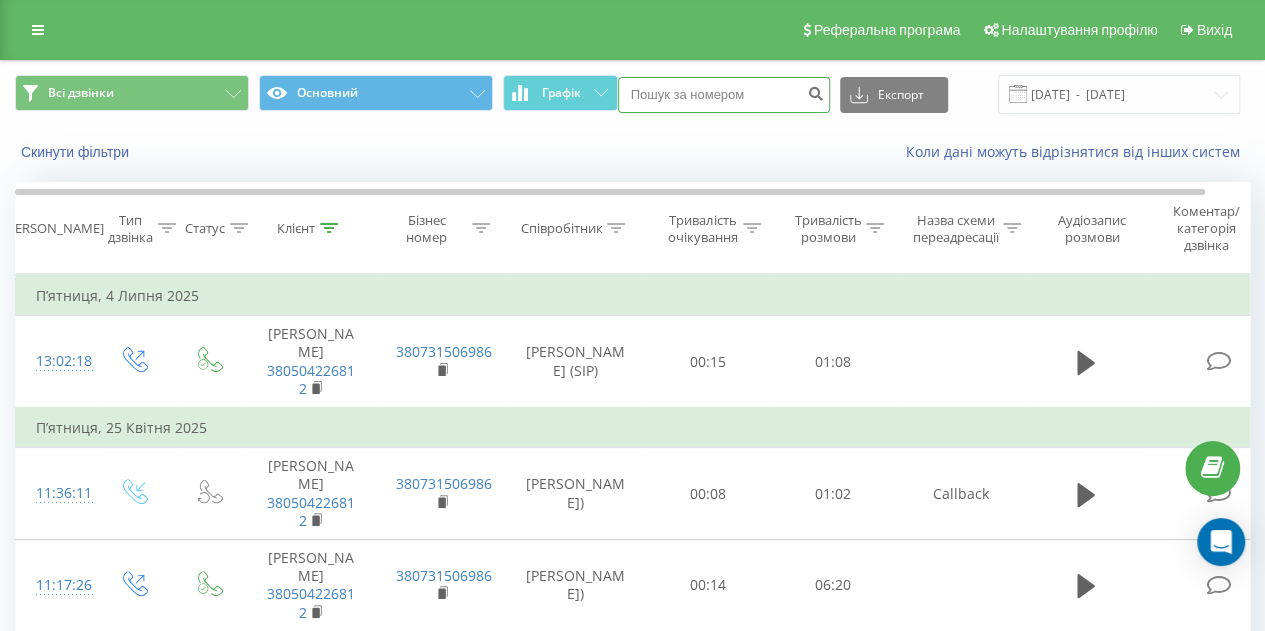 paste on "068-93-65-330" 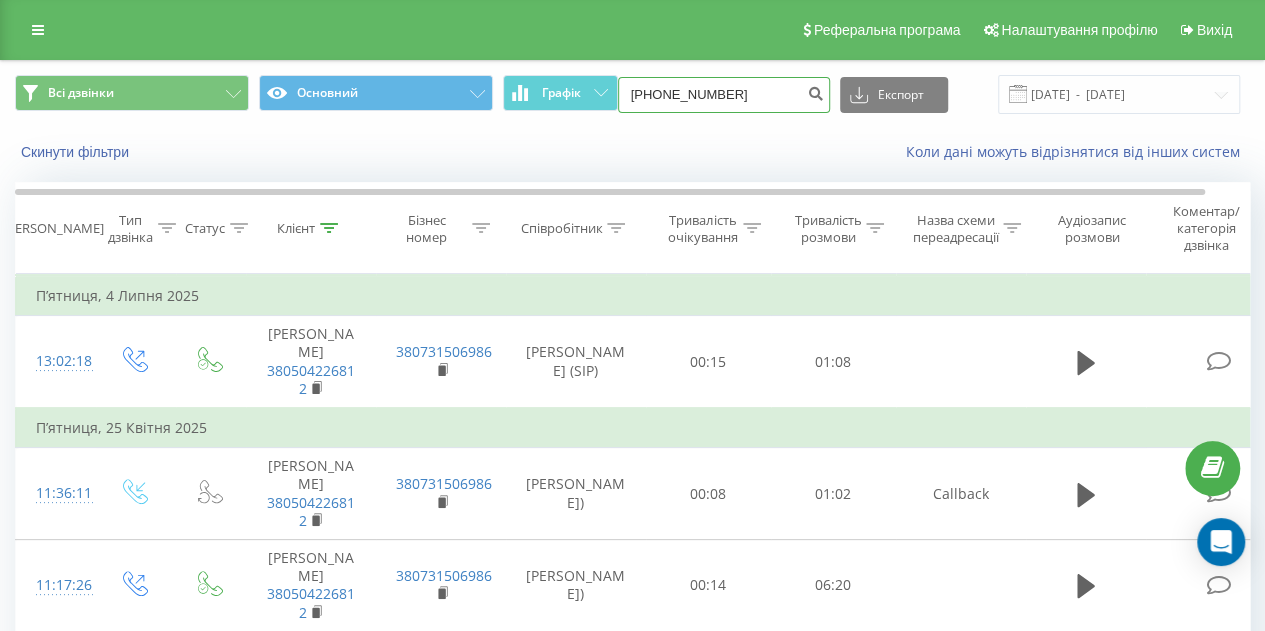 click on "068-93-65-330" at bounding box center [724, 95] 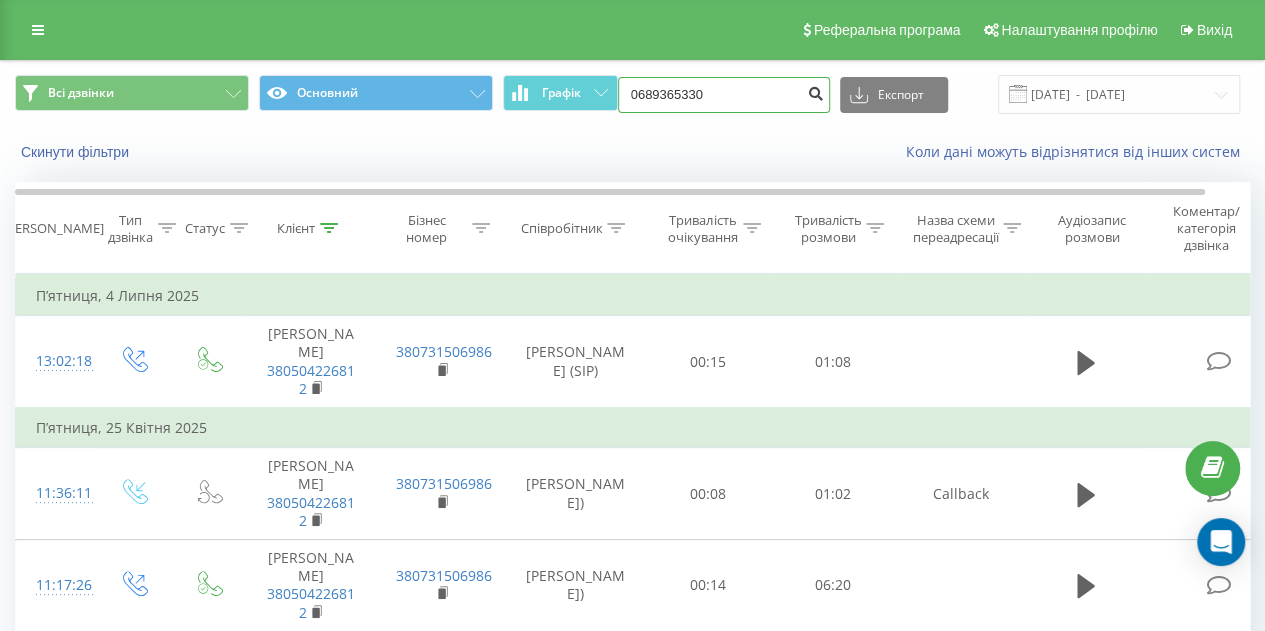 type on "0689365330" 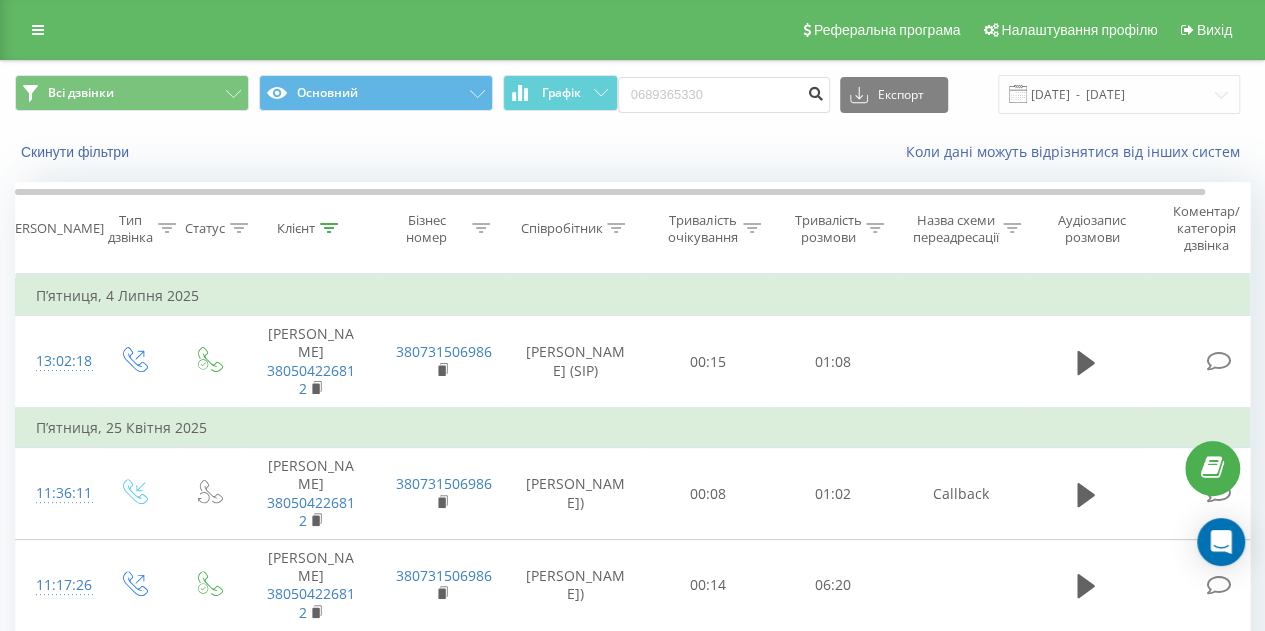 click at bounding box center [816, 91] 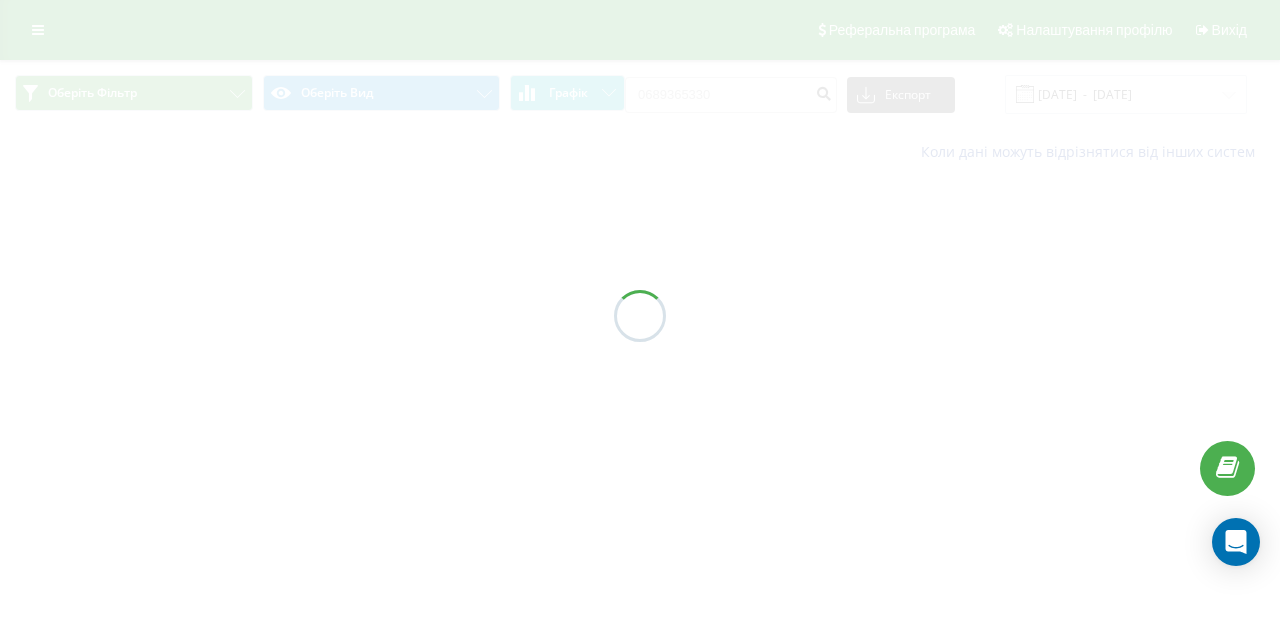 scroll, scrollTop: 0, scrollLeft: 0, axis: both 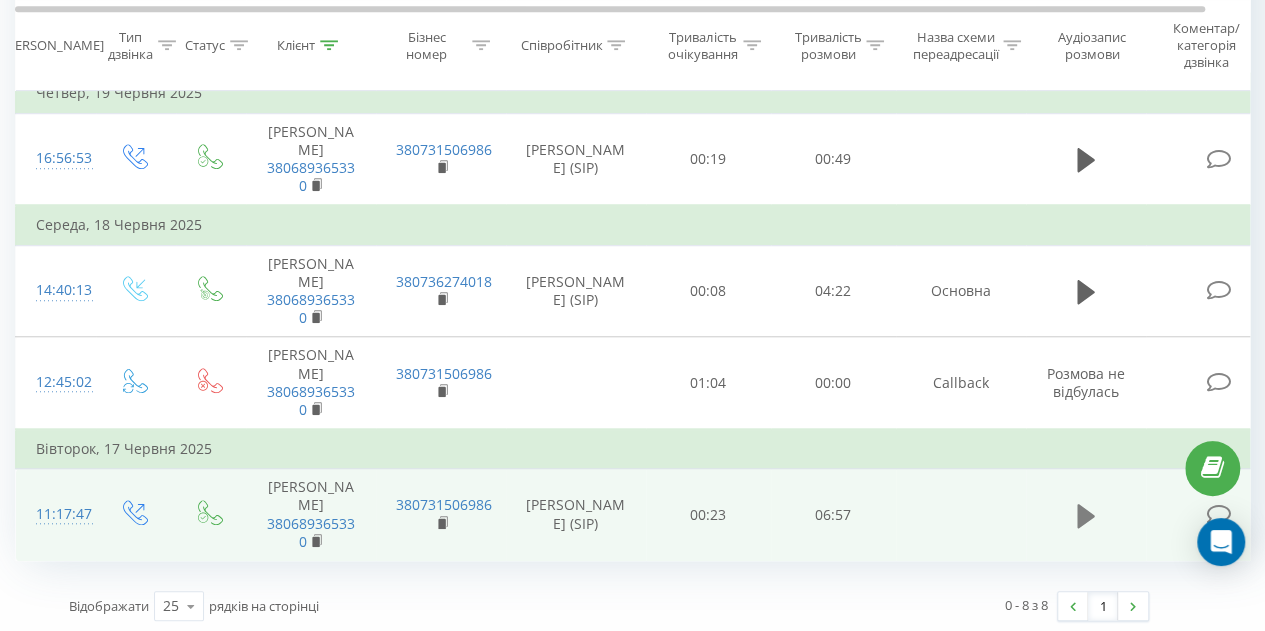 click 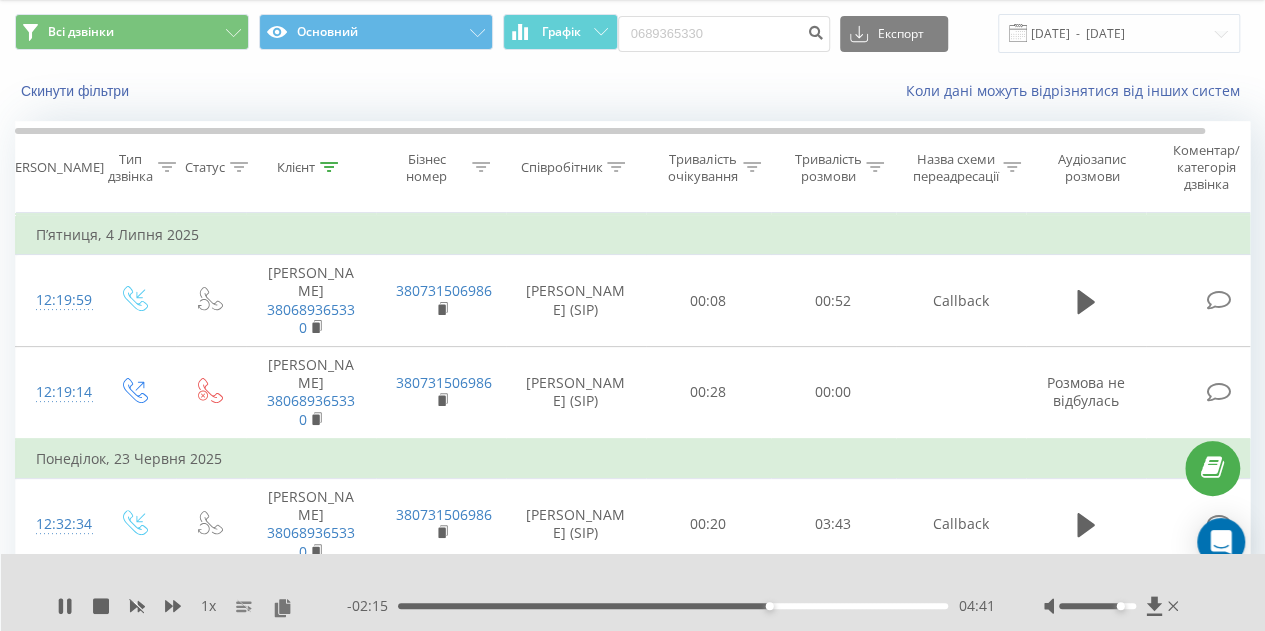 scroll, scrollTop: 0, scrollLeft: 0, axis: both 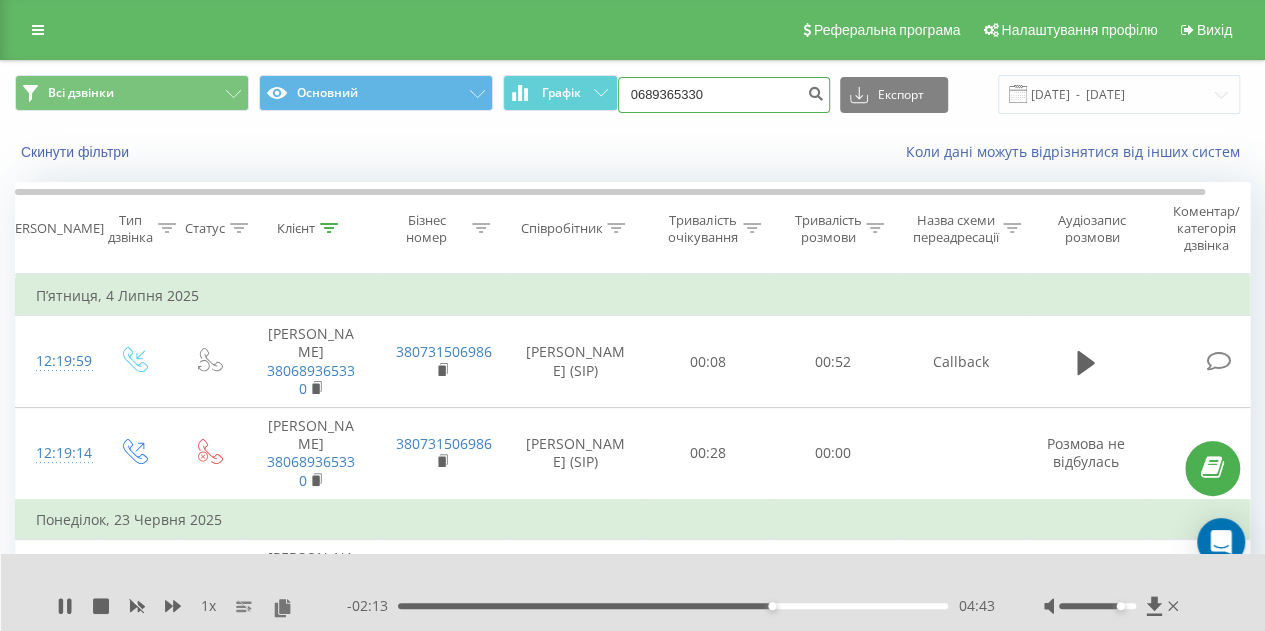 click on "0689365330" at bounding box center (724, 95) 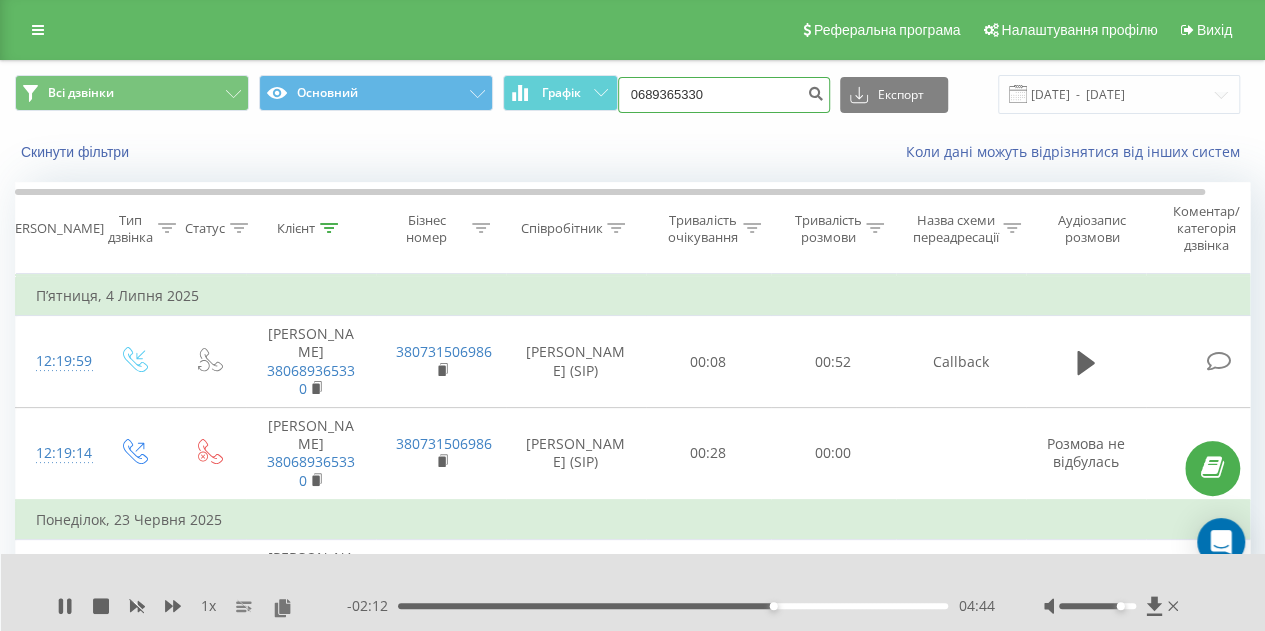 paste on "6) 471-4773" 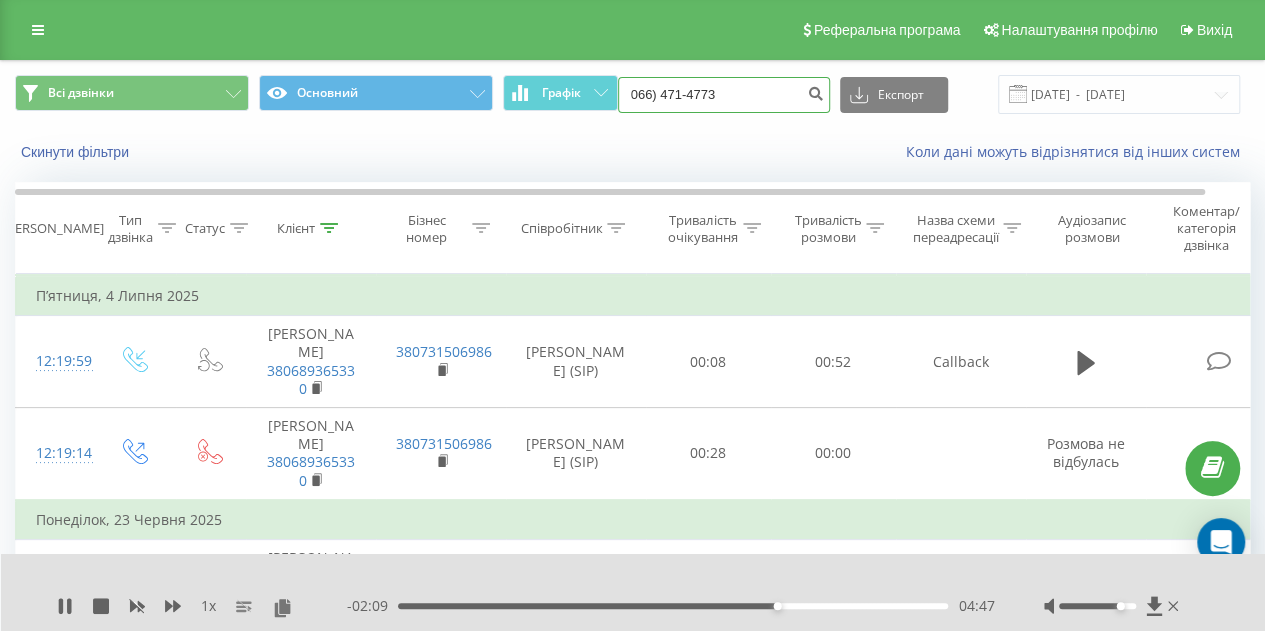 click on "066) 471-4773" at bounding box center (724, 95) 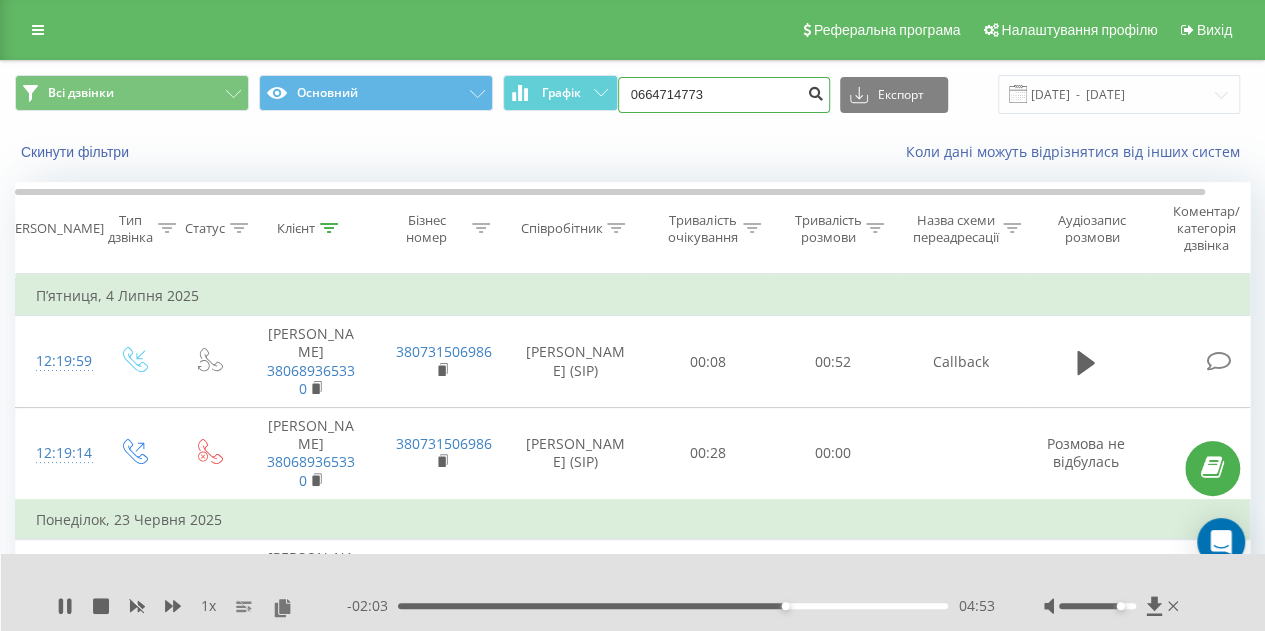 type on "0664714773" 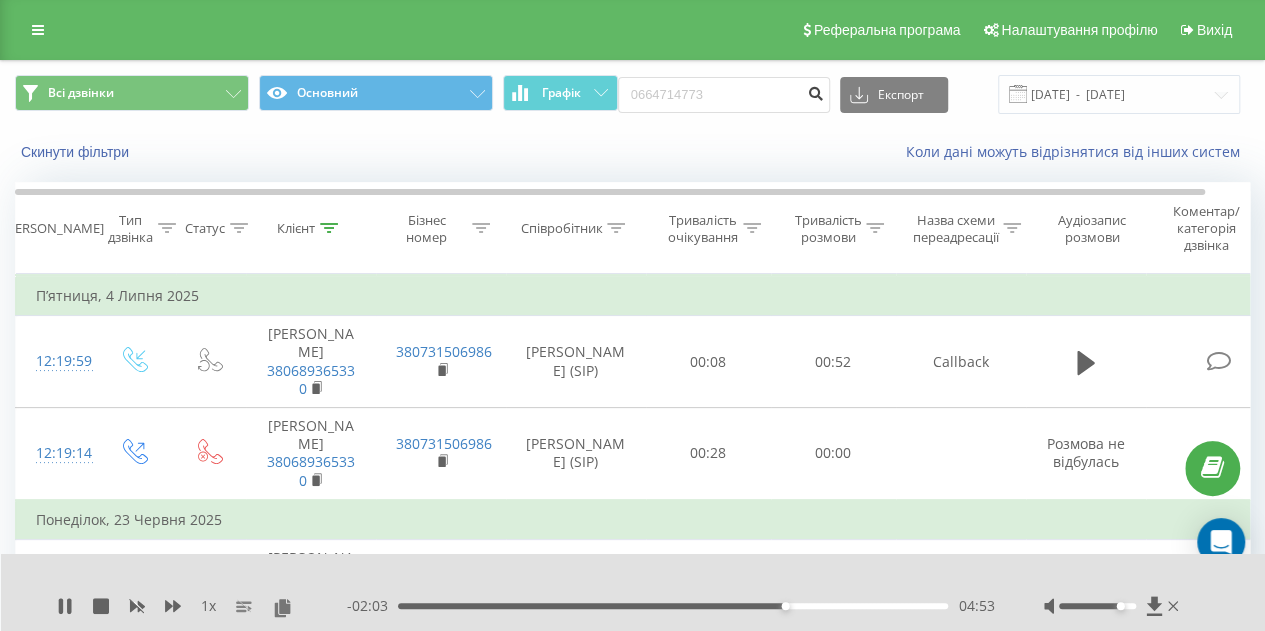 click at bounding box center [816, 91] 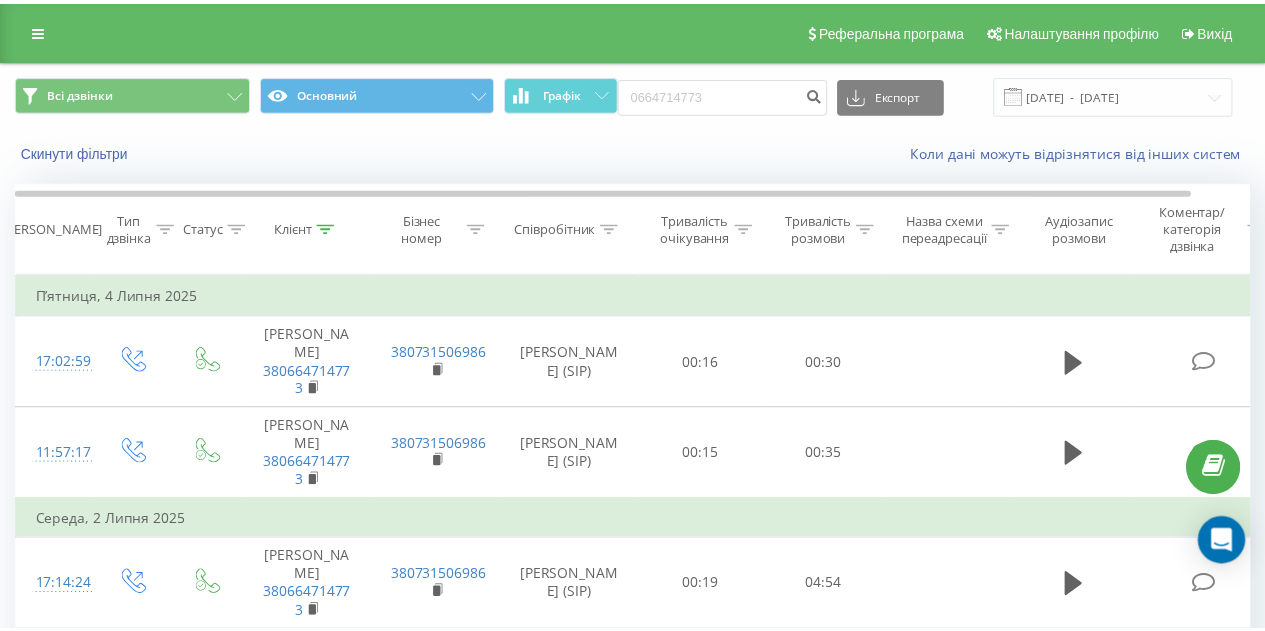 scroll, scrollTop: 0, scrollLeft: 0, axis: both 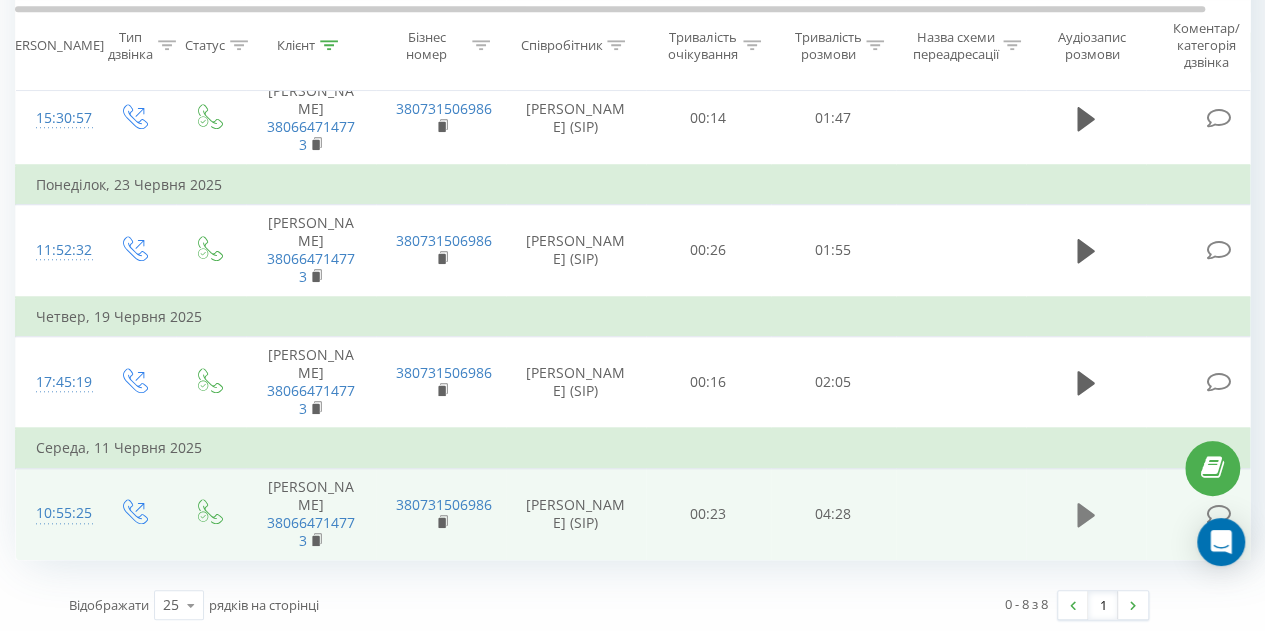 click 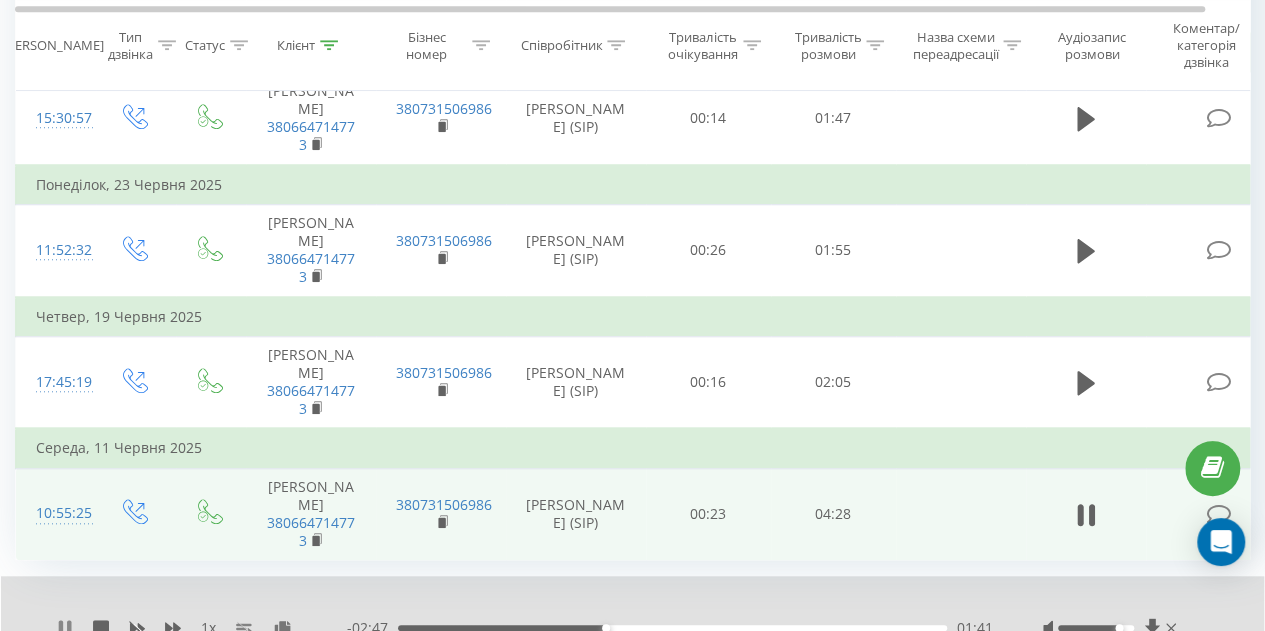 click 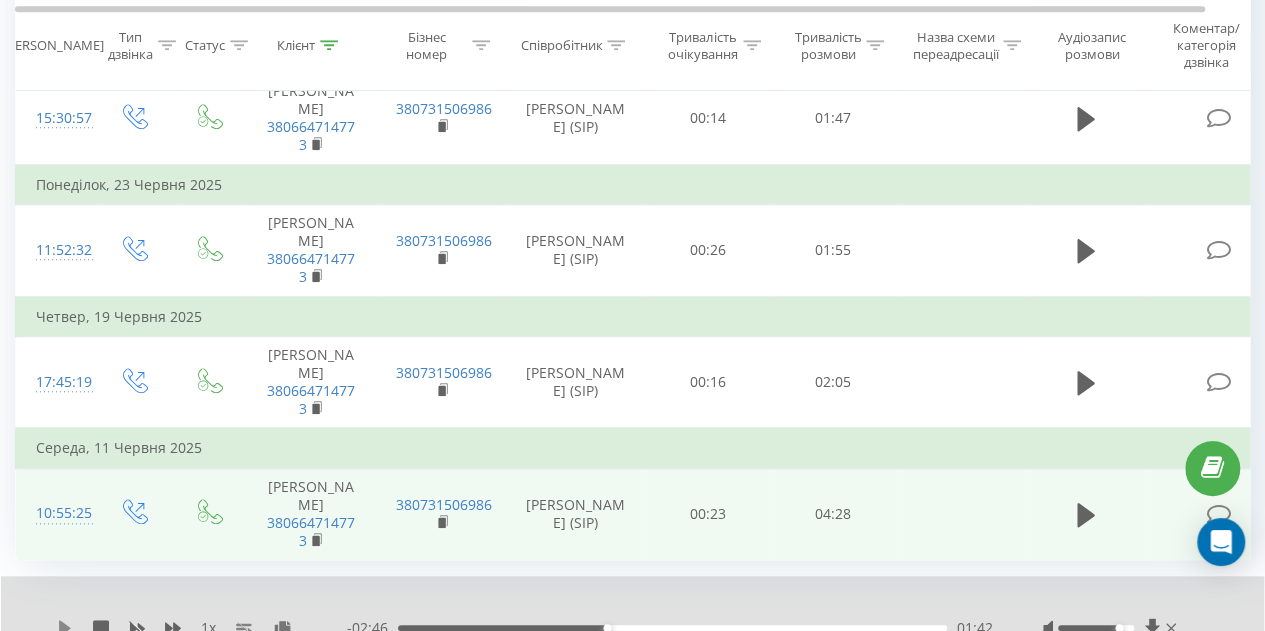 click 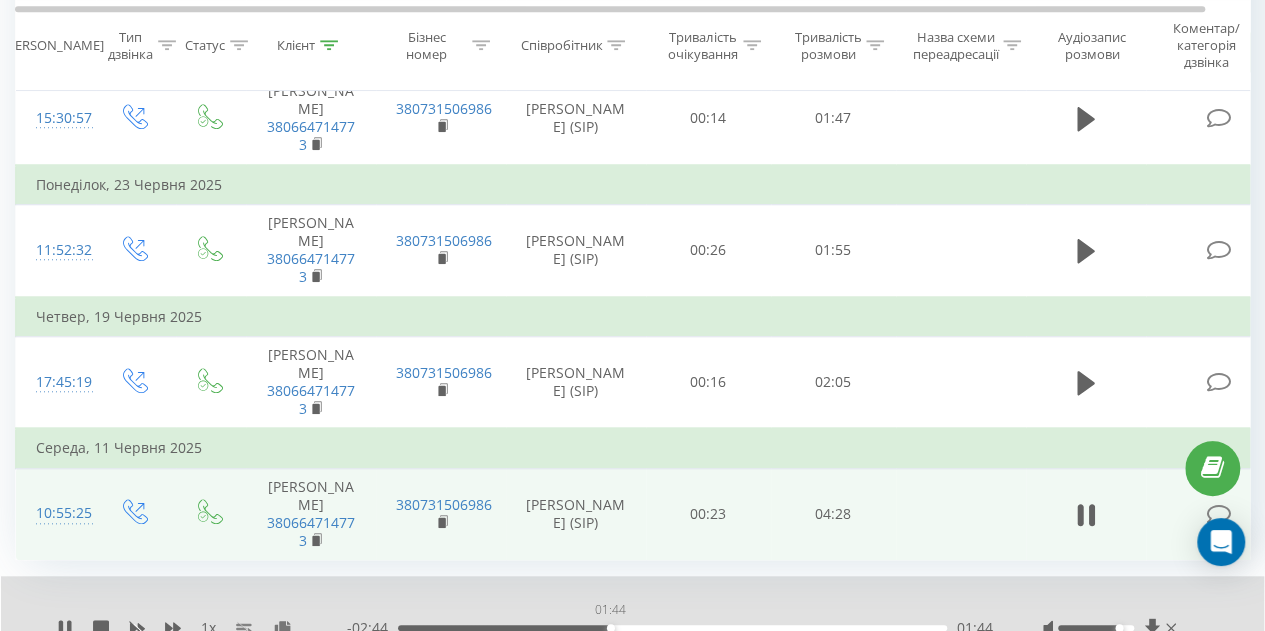 drag, startPoint x: 614, startPoint y: 625, endPoint x: 601, endPoint y: 625, distance: 13 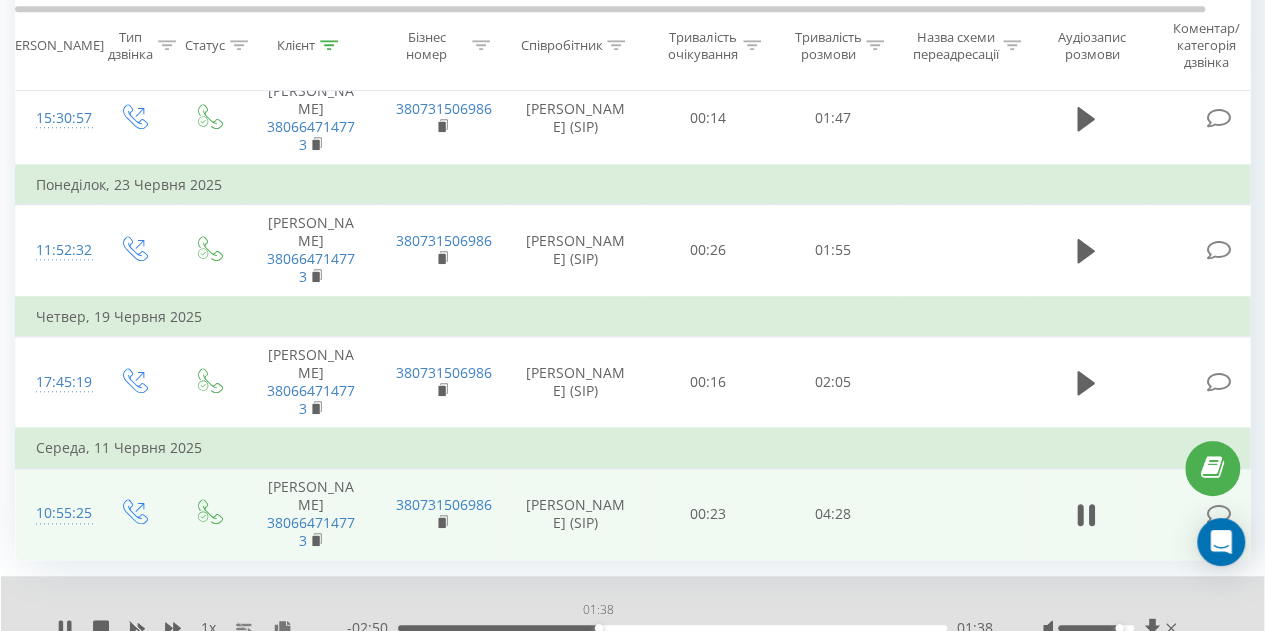 drag, startPoint x: 610, startPoint y: 625, endPoint x: 593, endPoint y: 626, distance: 17.029387 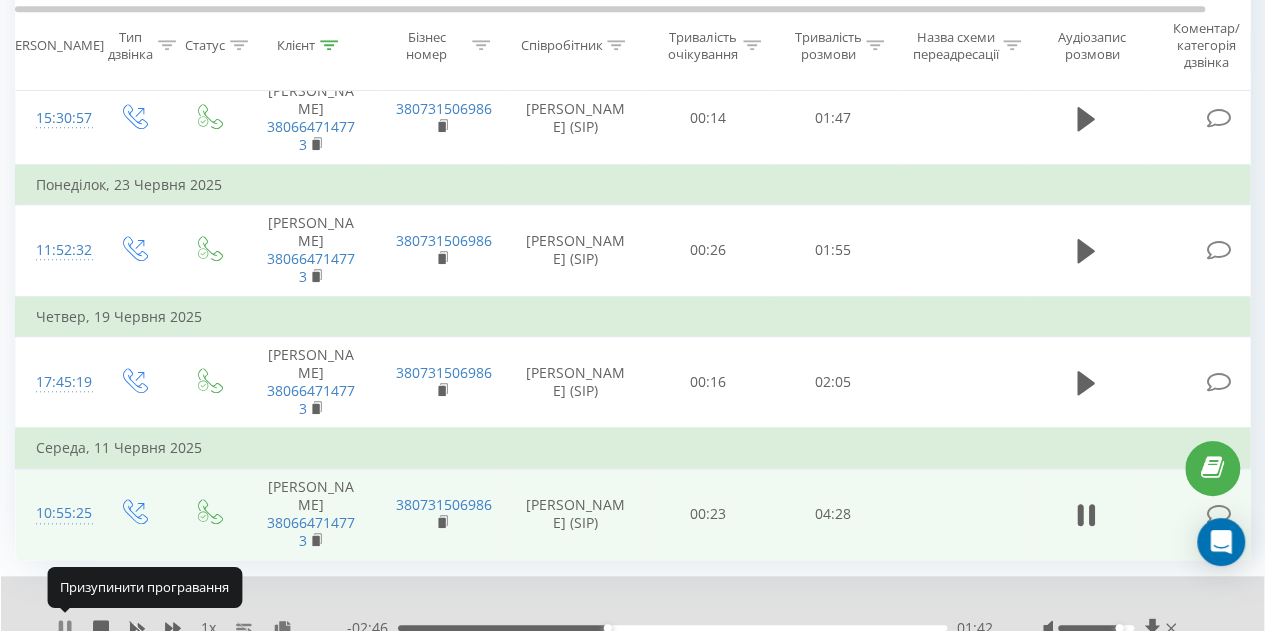 click 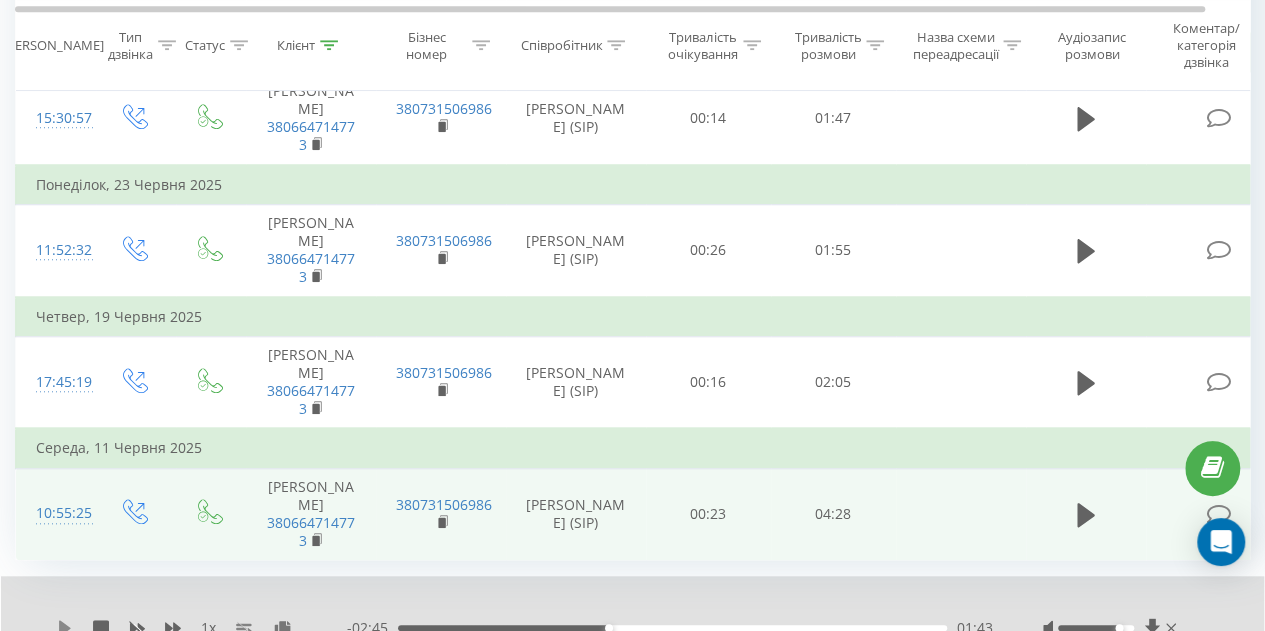 click 